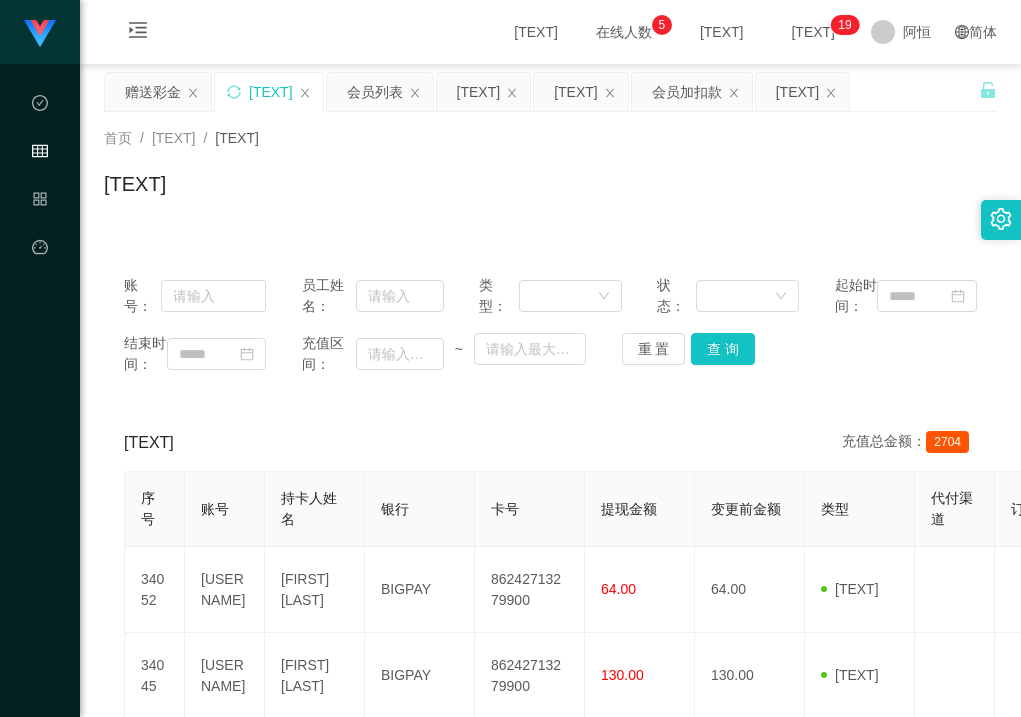scroll, scrollTop: 0, scrollLeft: 0, axis: both 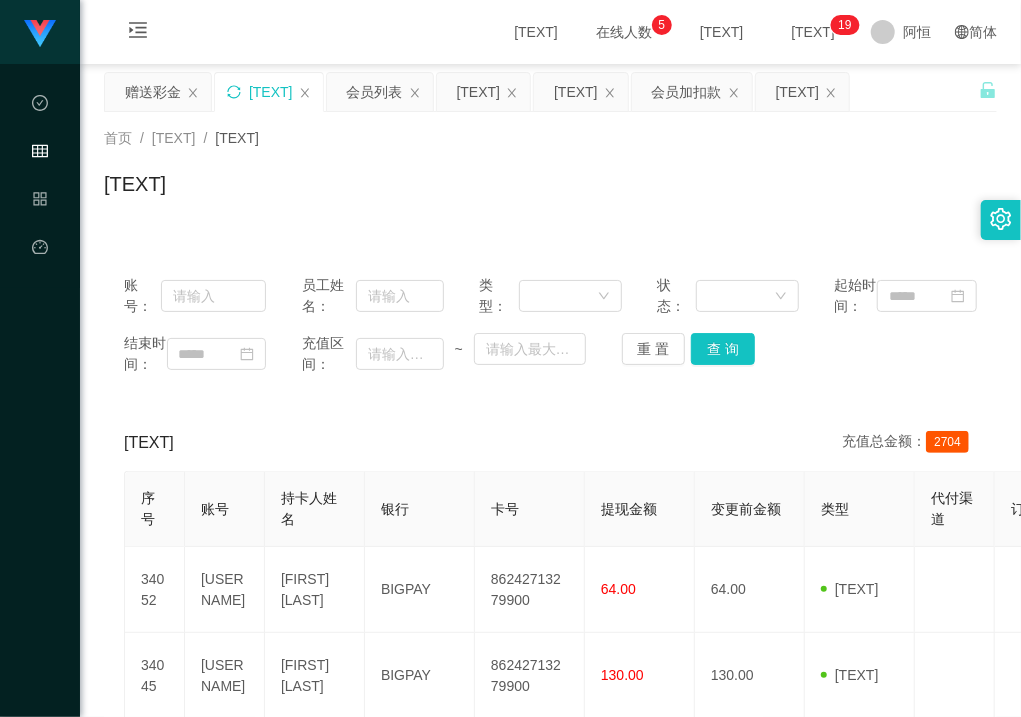 click 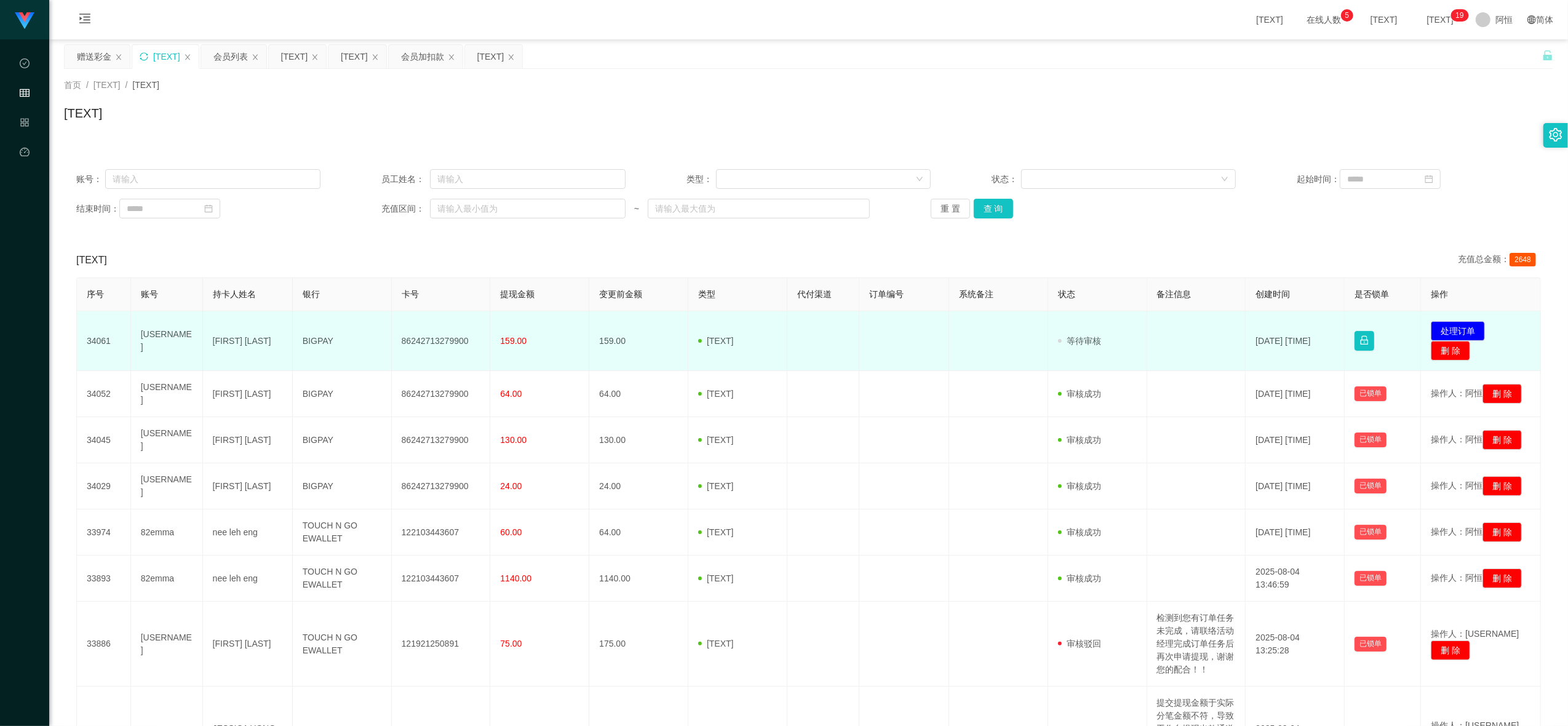 click on "86242713279900" at bounding box center (441, 341) 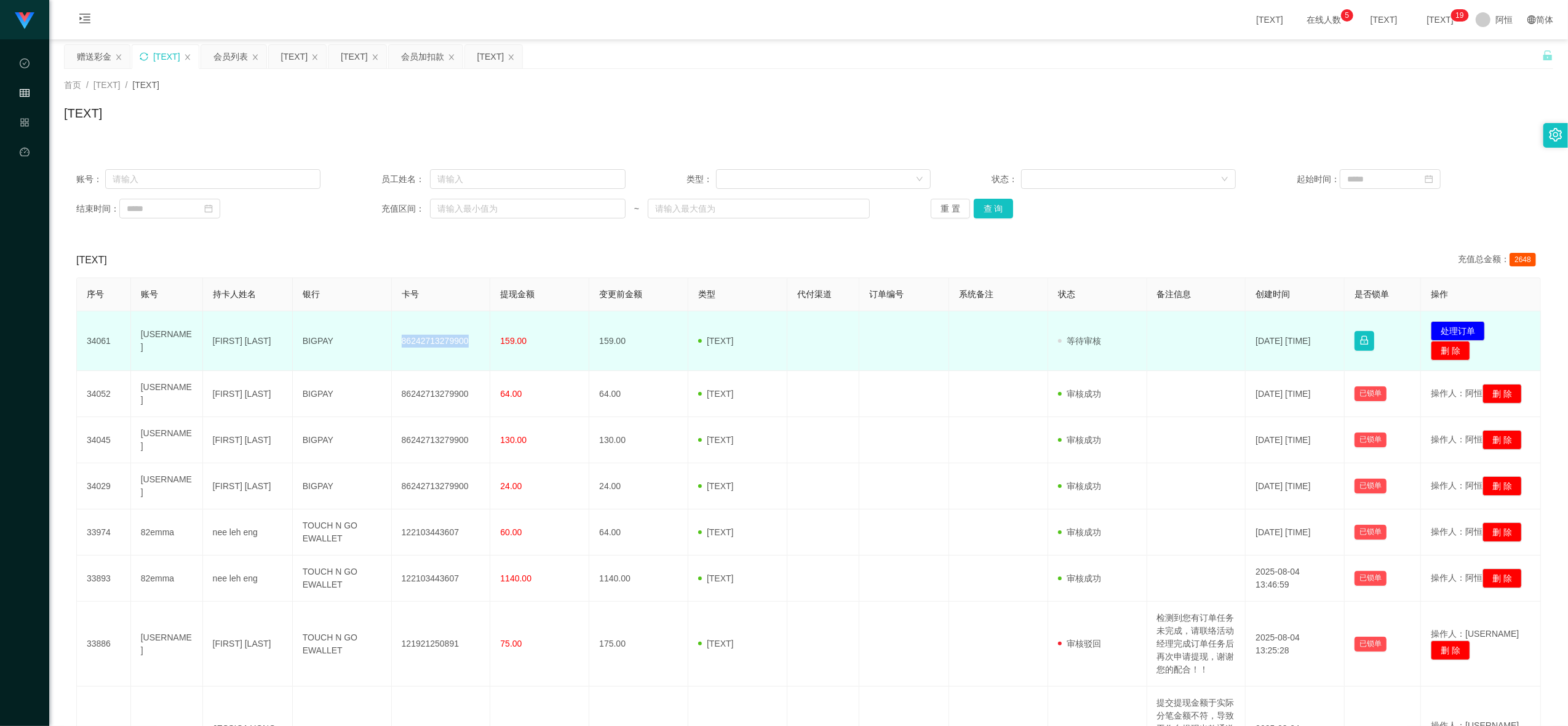 click on "86242713279900" at bounding box center (441, 341) 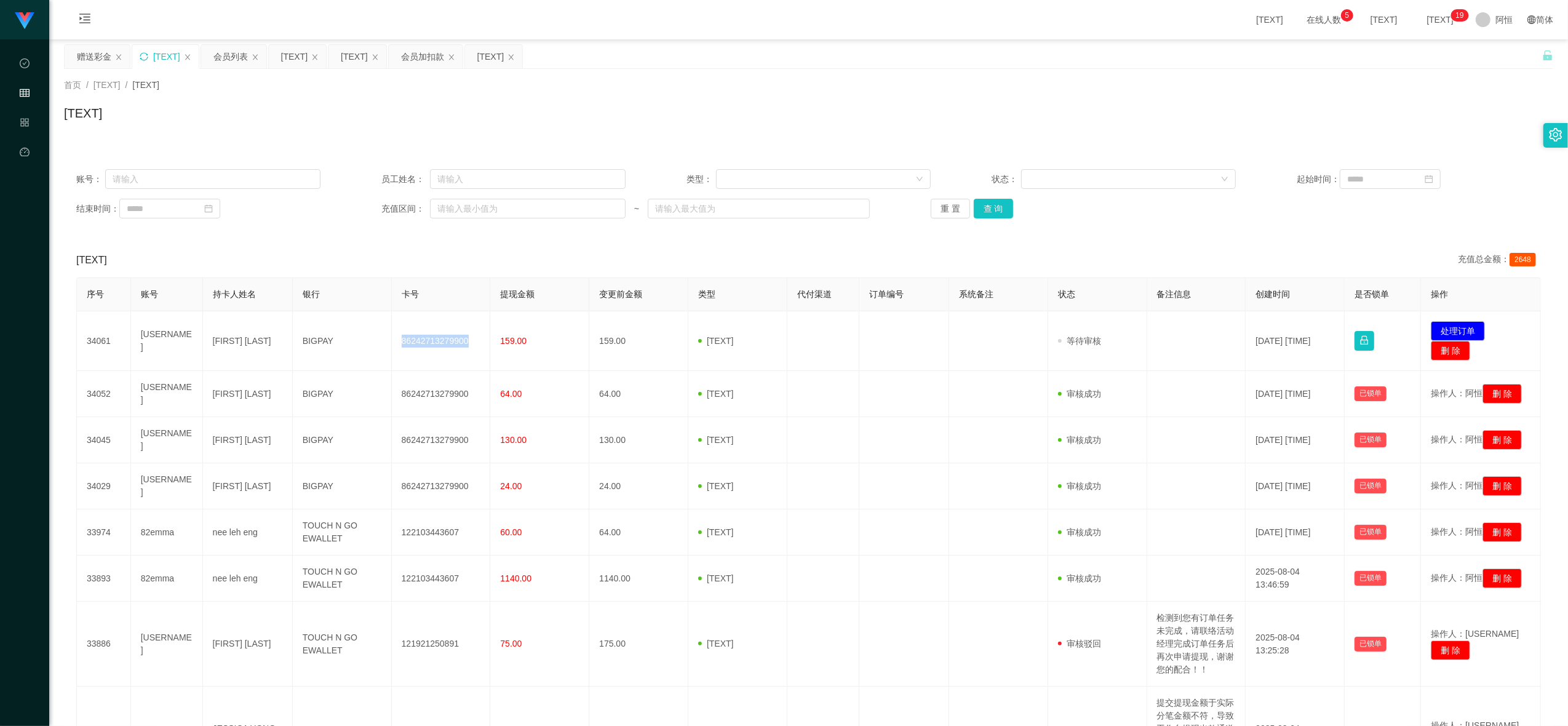 copy on "86242713279900" 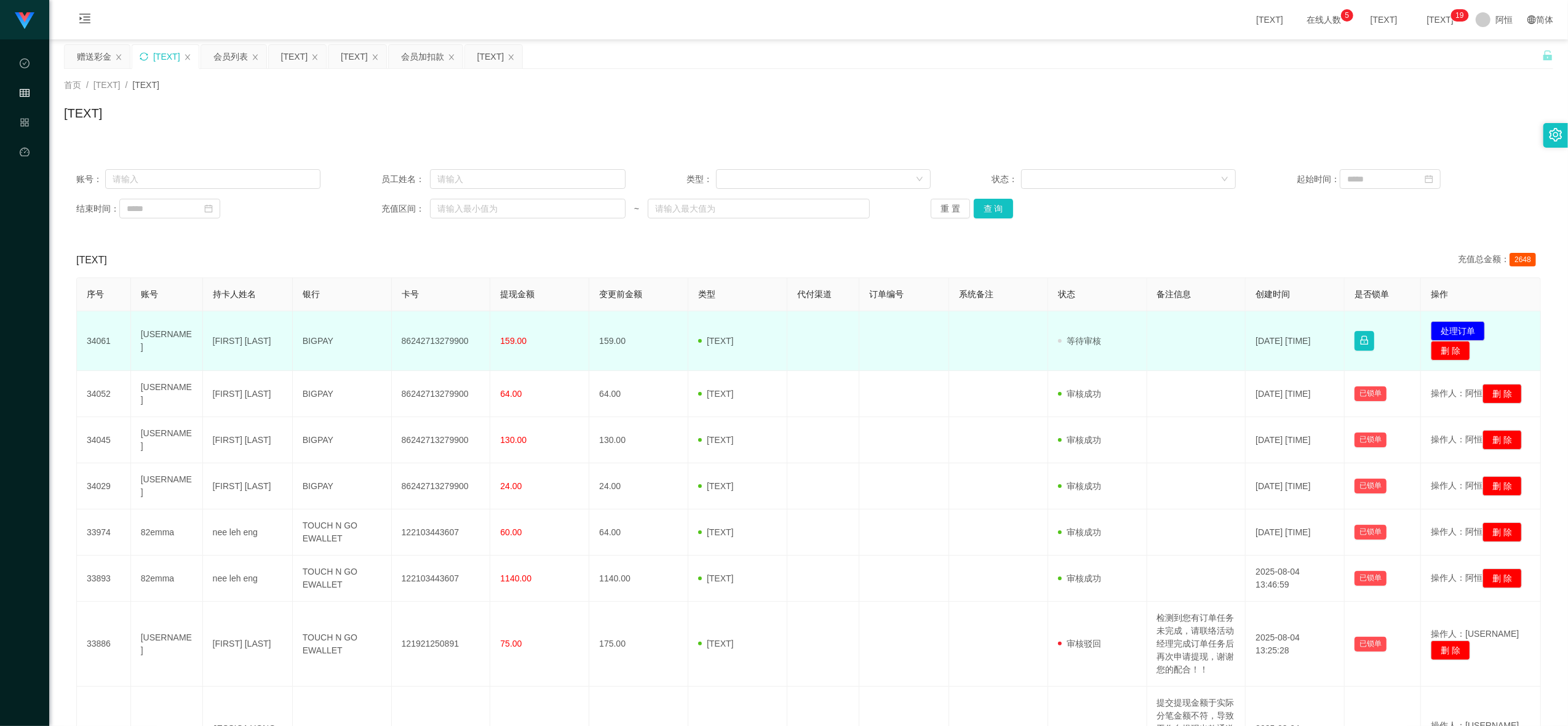 click on "[USERNAME]" at bounding box center (167, 341) 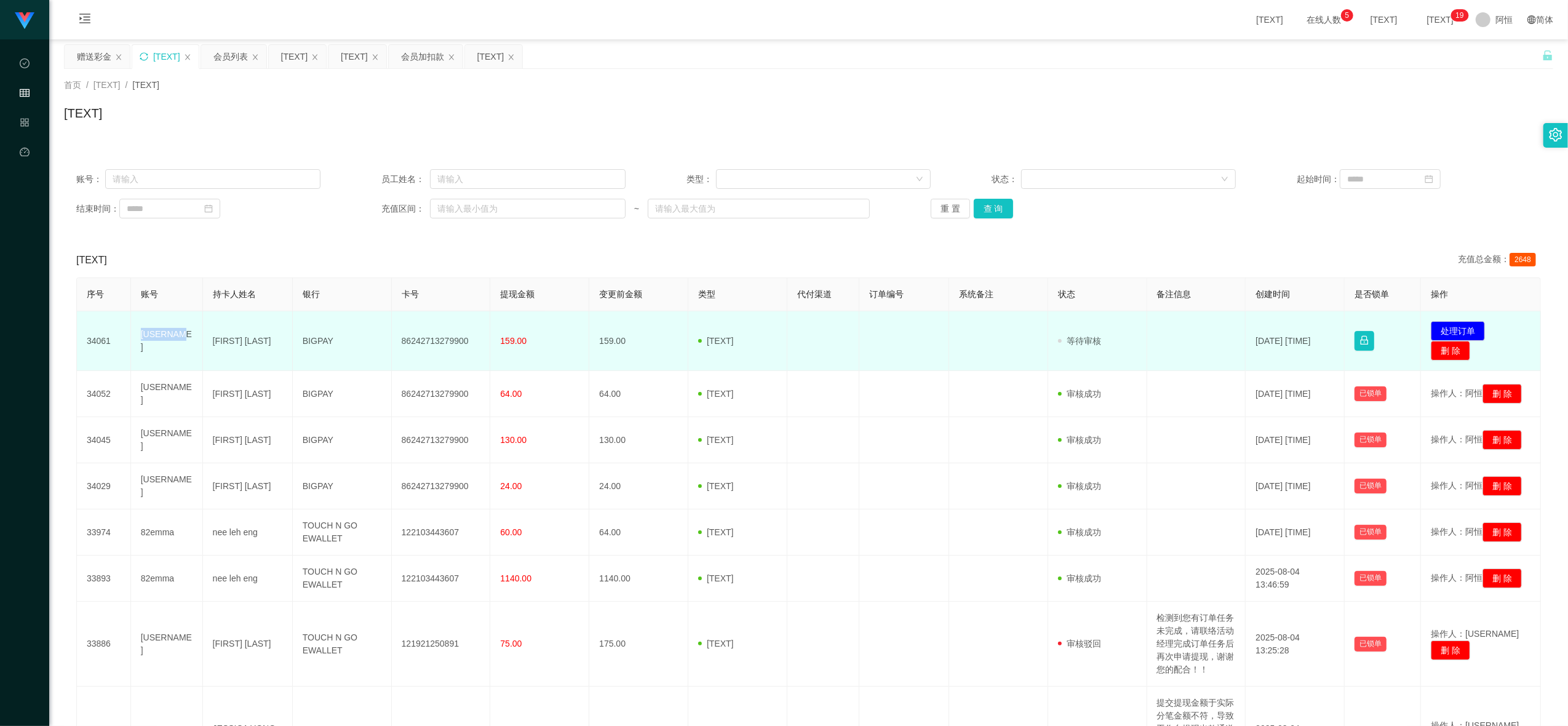click on "[USERNAME]" at bounding box center [167, 341] 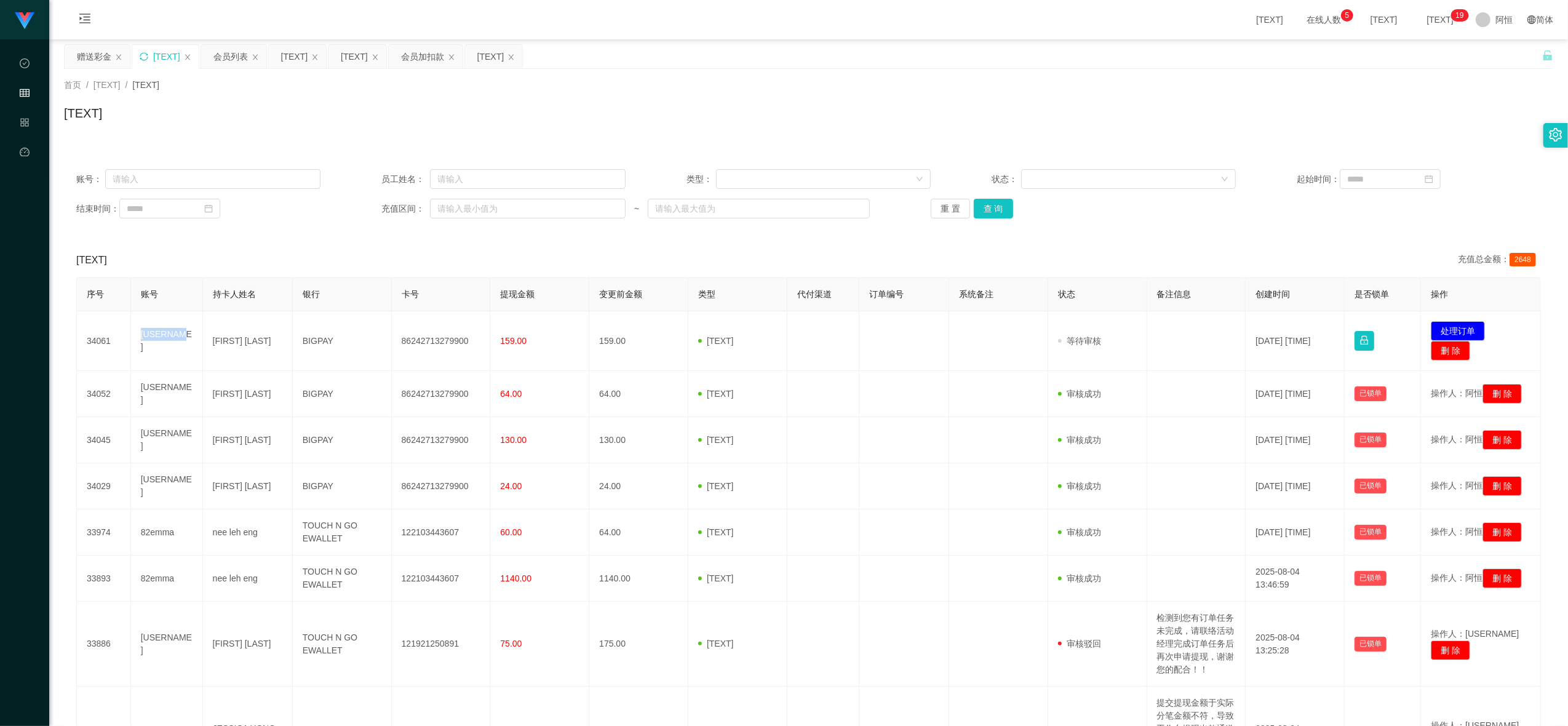 copy on "[USERNAME]" 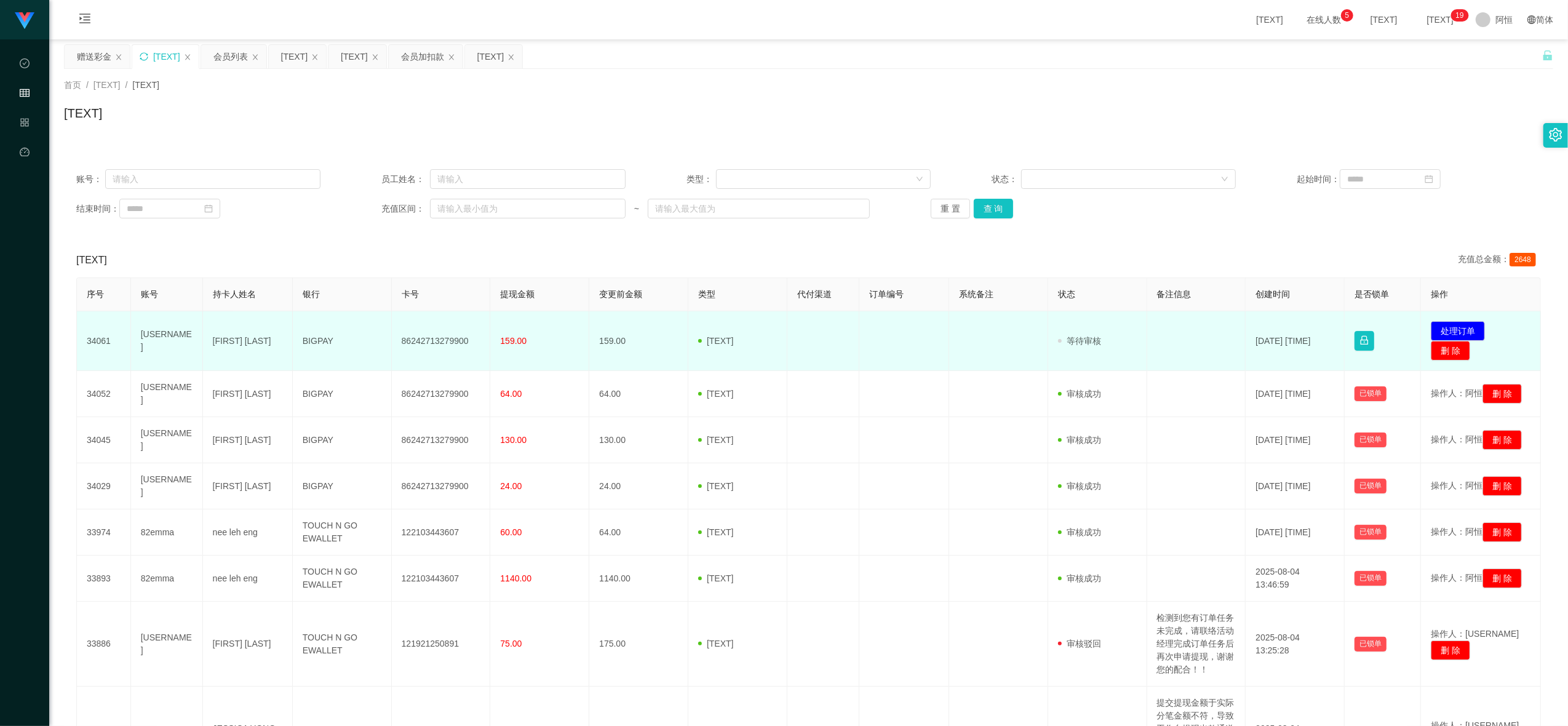 click on "86242713279900" at bounding box center (441, 341) 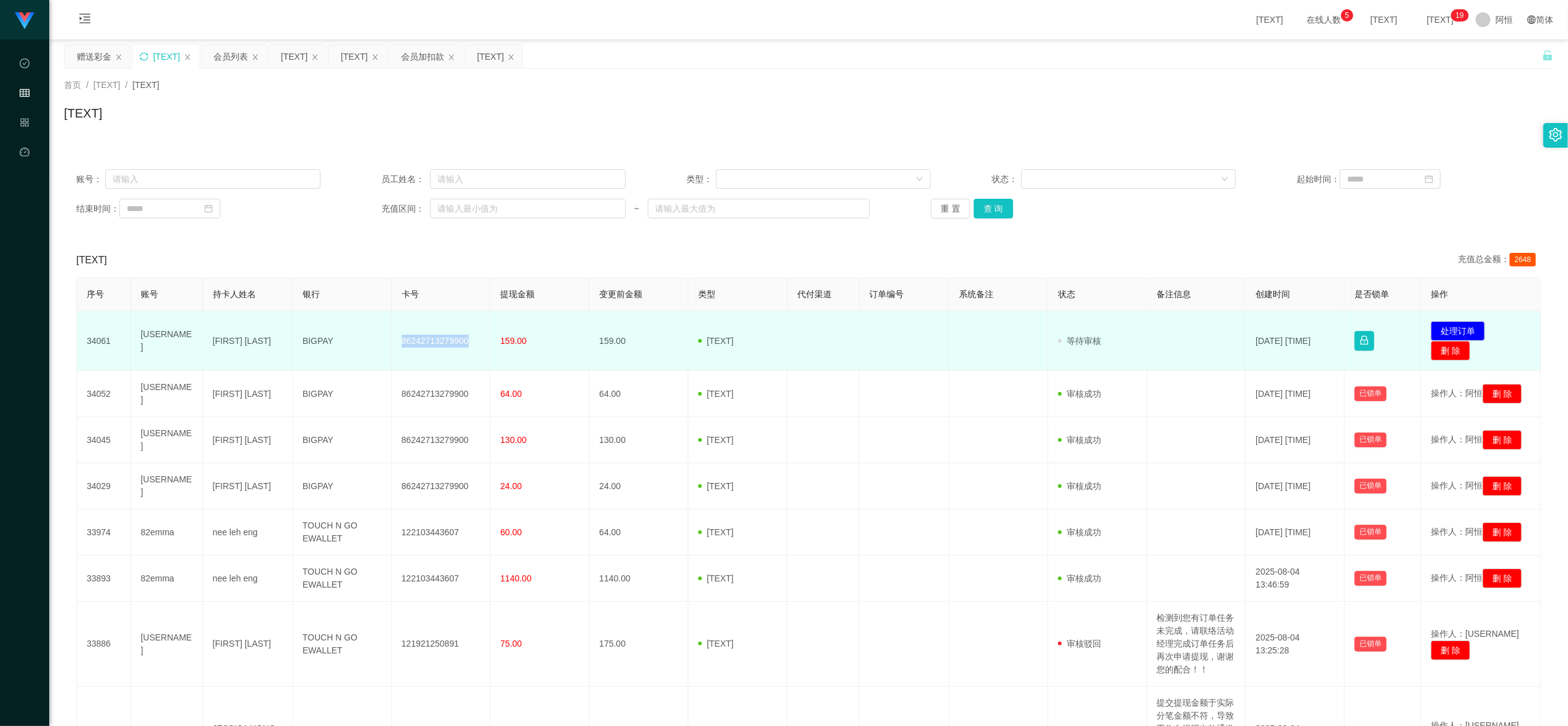 click on "86242713279900" at bounding box center (441, 341) 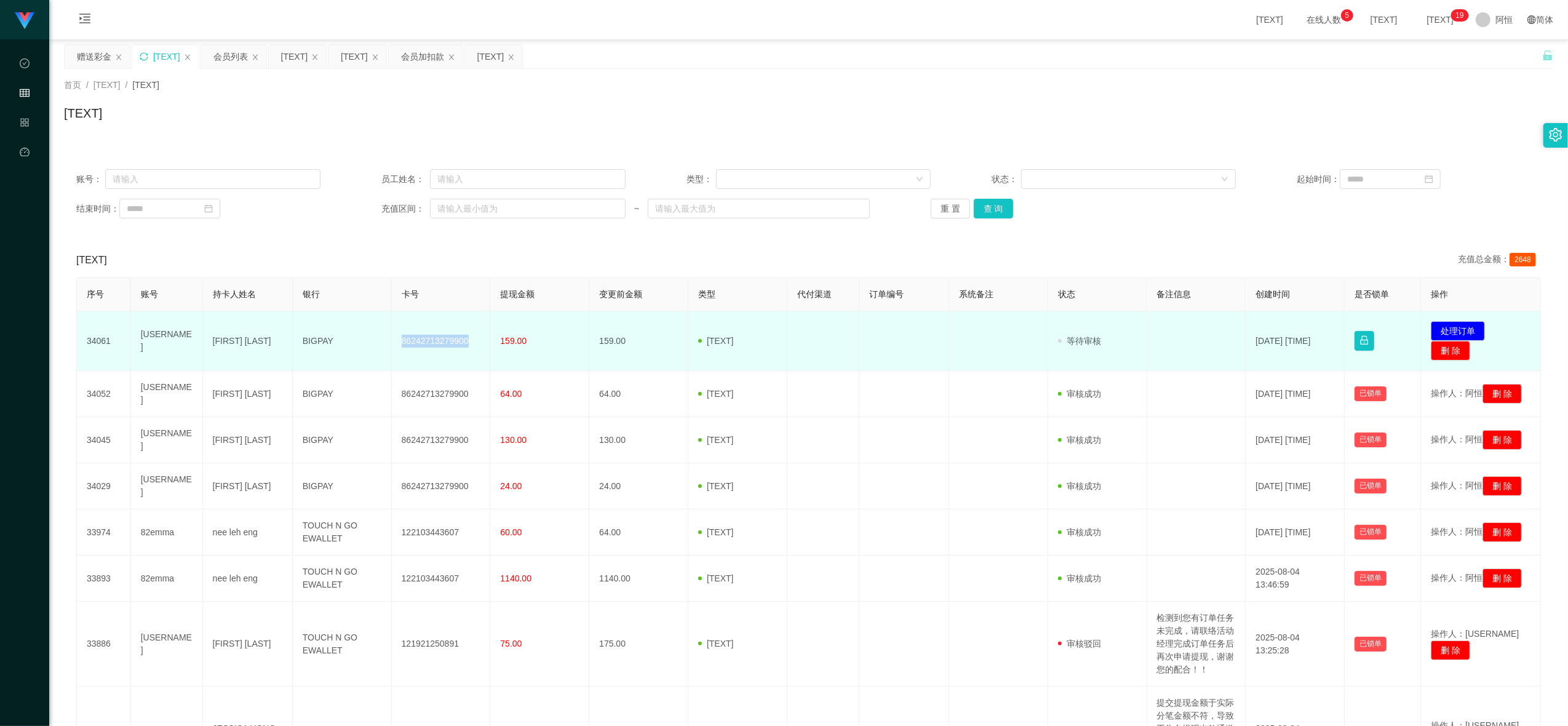 click on "86242713279900" at bounding box center (441, 341) 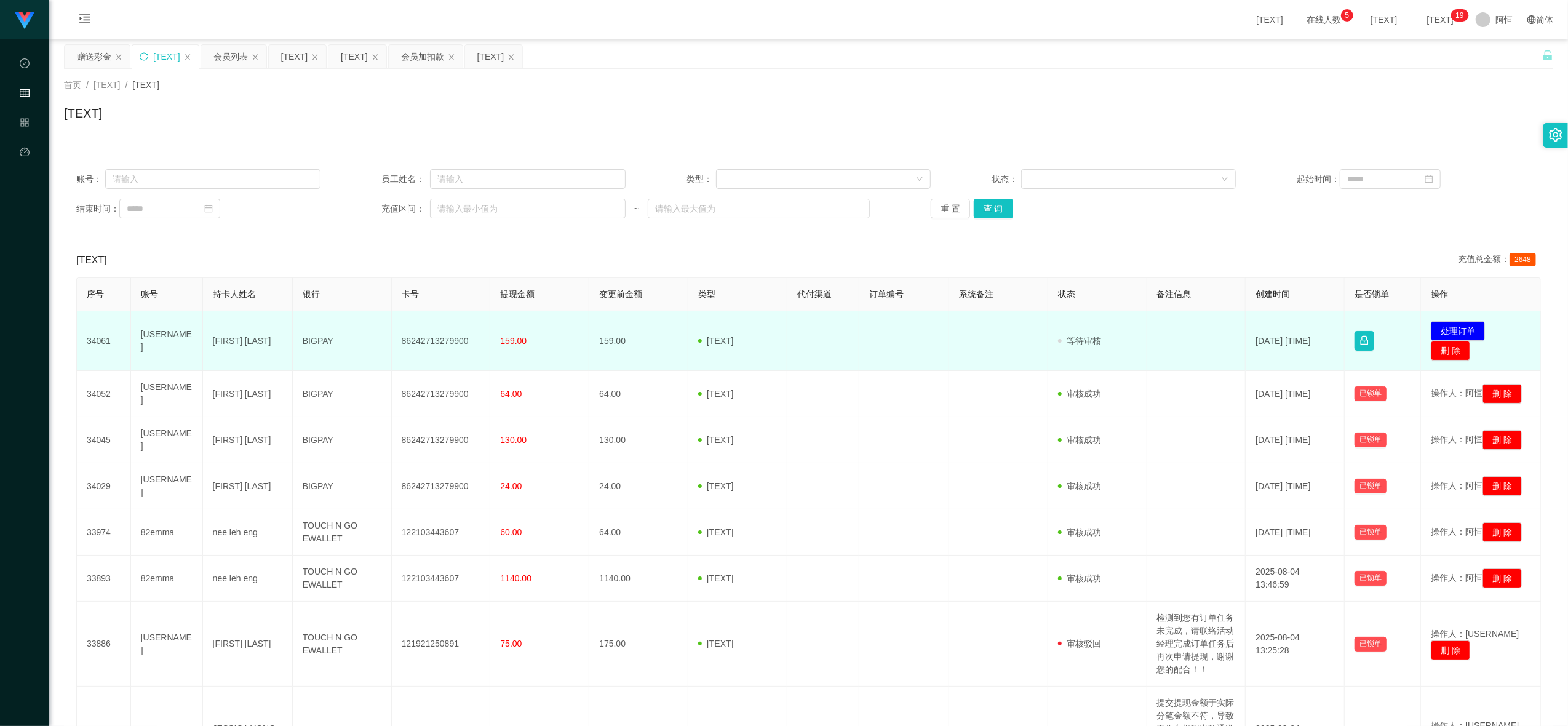 click on "86242713279900" at bounding box center [441, 341] 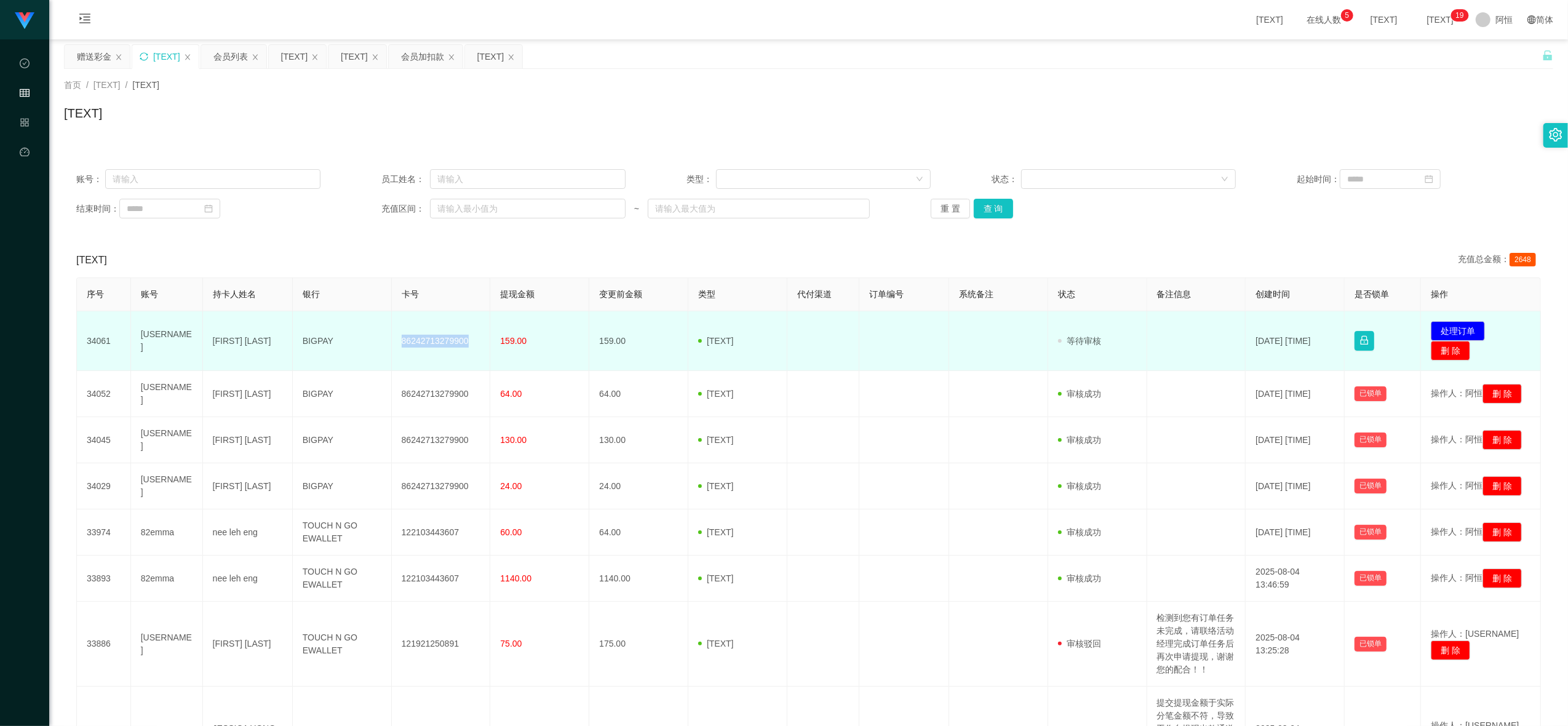 click on "86242713279900" at bounding box center [441, 341] 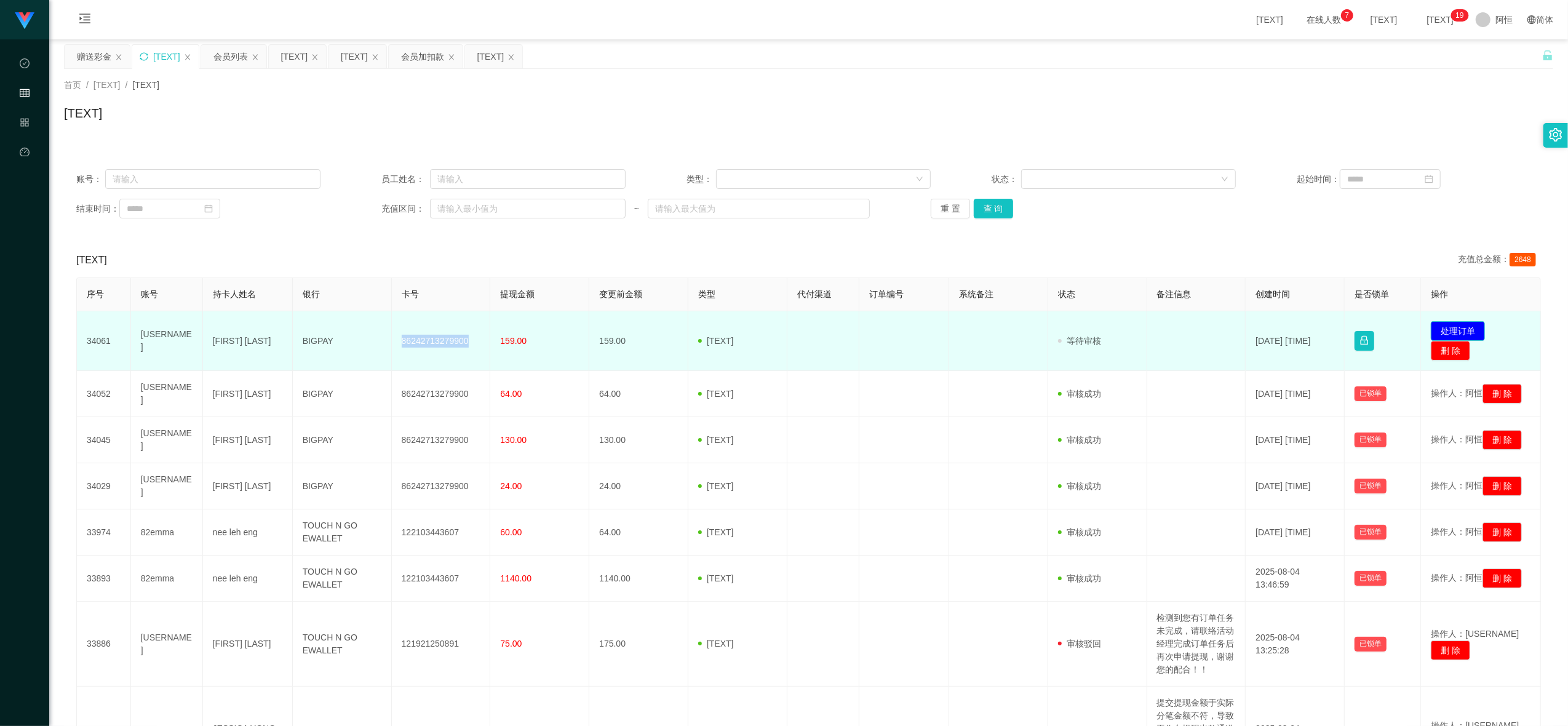 click on "处理订单" at bounding box center [1458, 331] 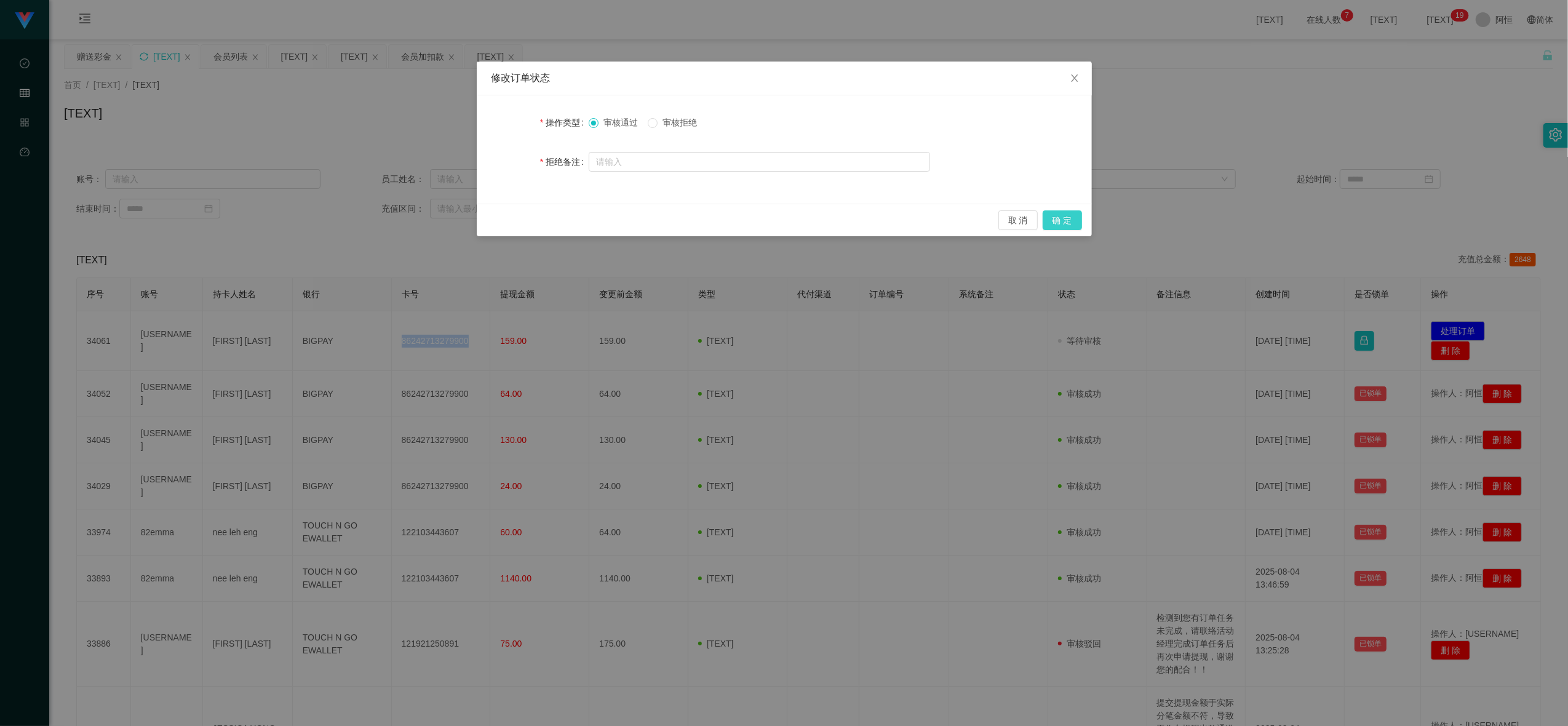 click on "确 定" at bounding box center (1062, 220) 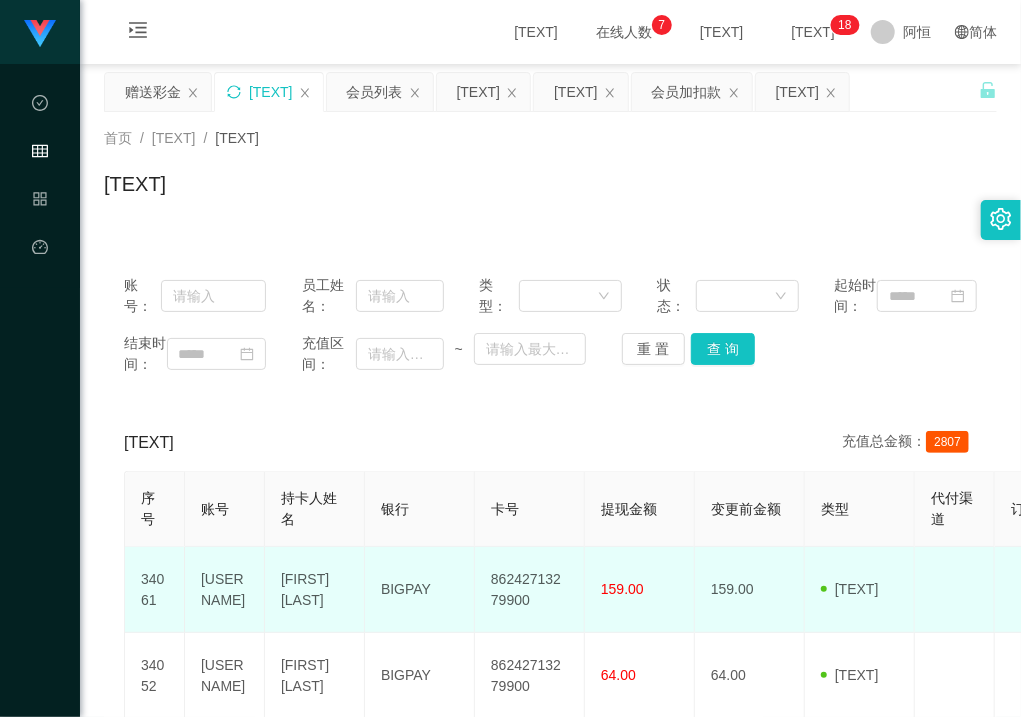 click on "[USERNAME]" at bounding box center [225, 590] 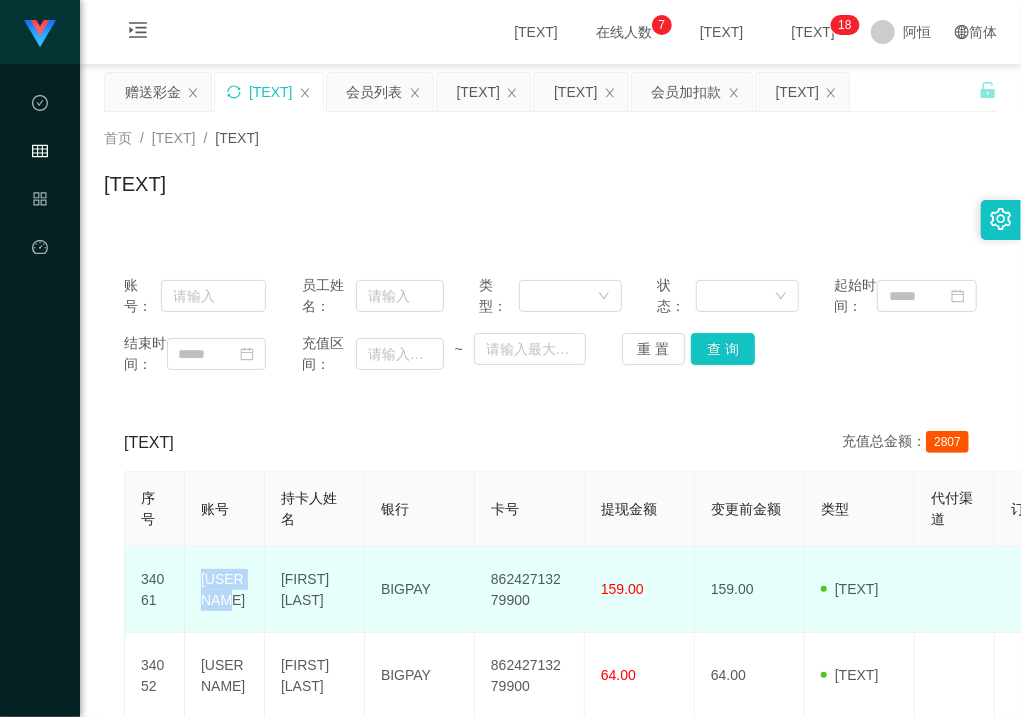 click on "[USERNAME]" at bounding box center [225, 590] 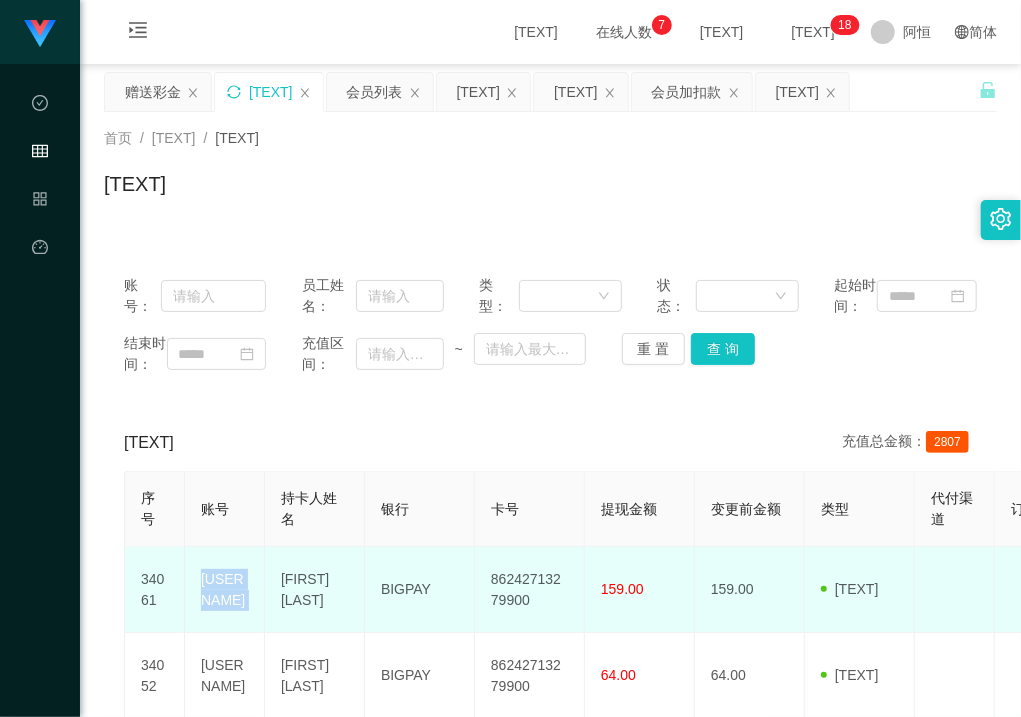 click on "[USERNAME]" at bounding box center (225, 590) 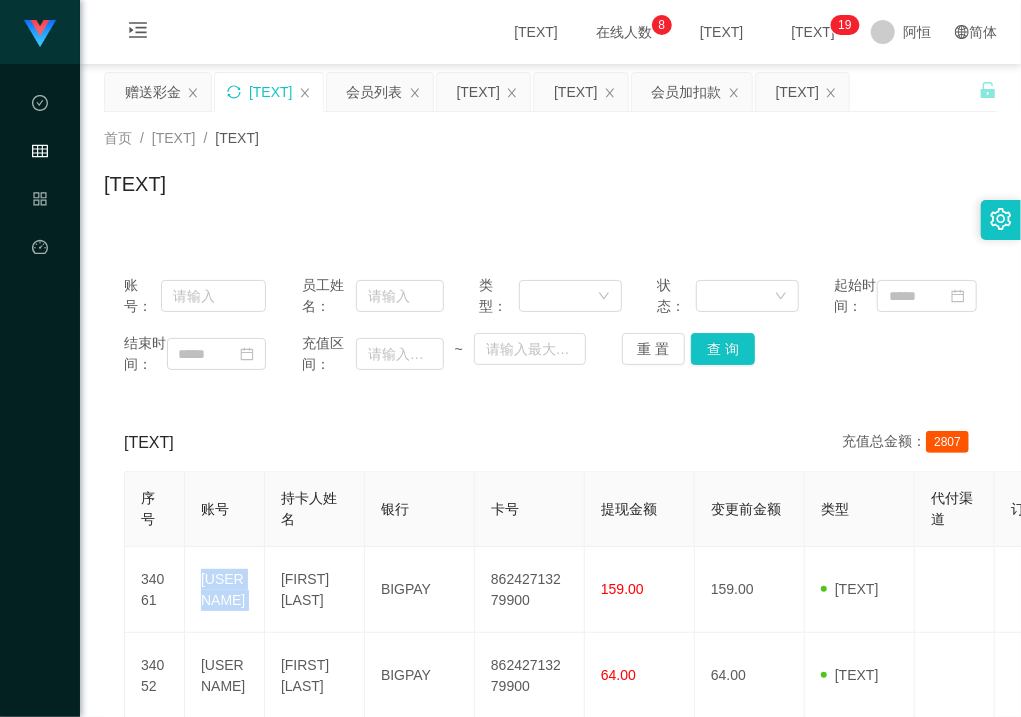 click 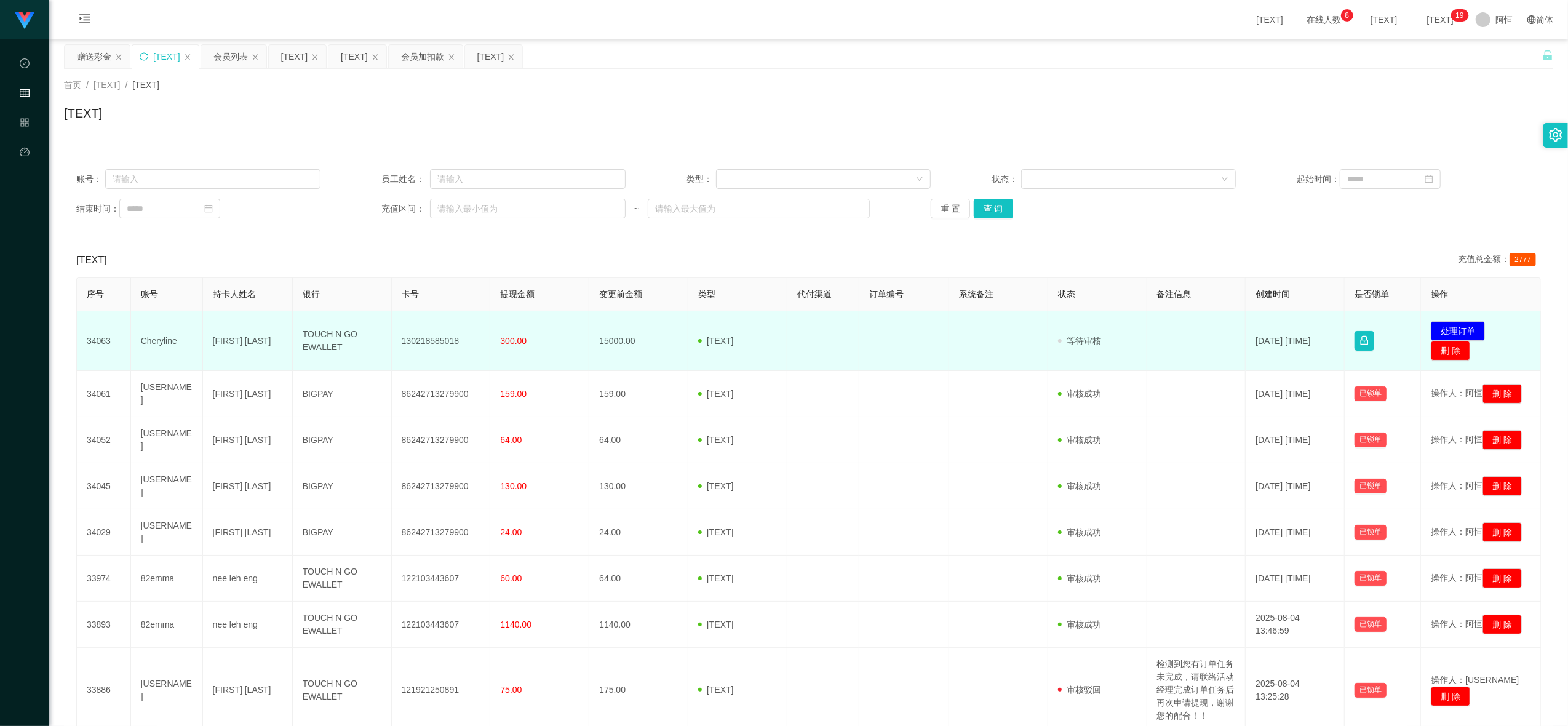 click on "130218585018" at bounding box center [441, 341] 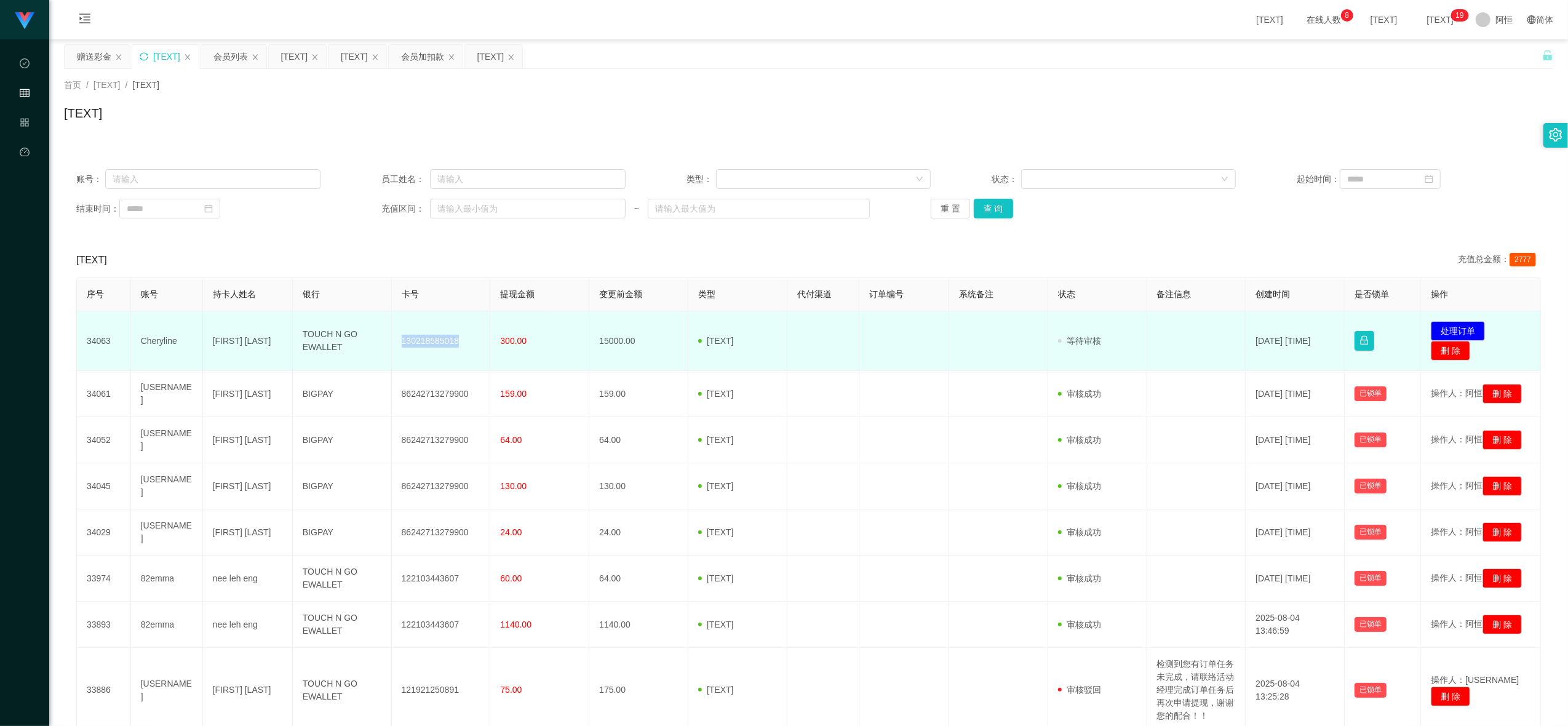 click on "130218585018" at bounding box center (441, 341) 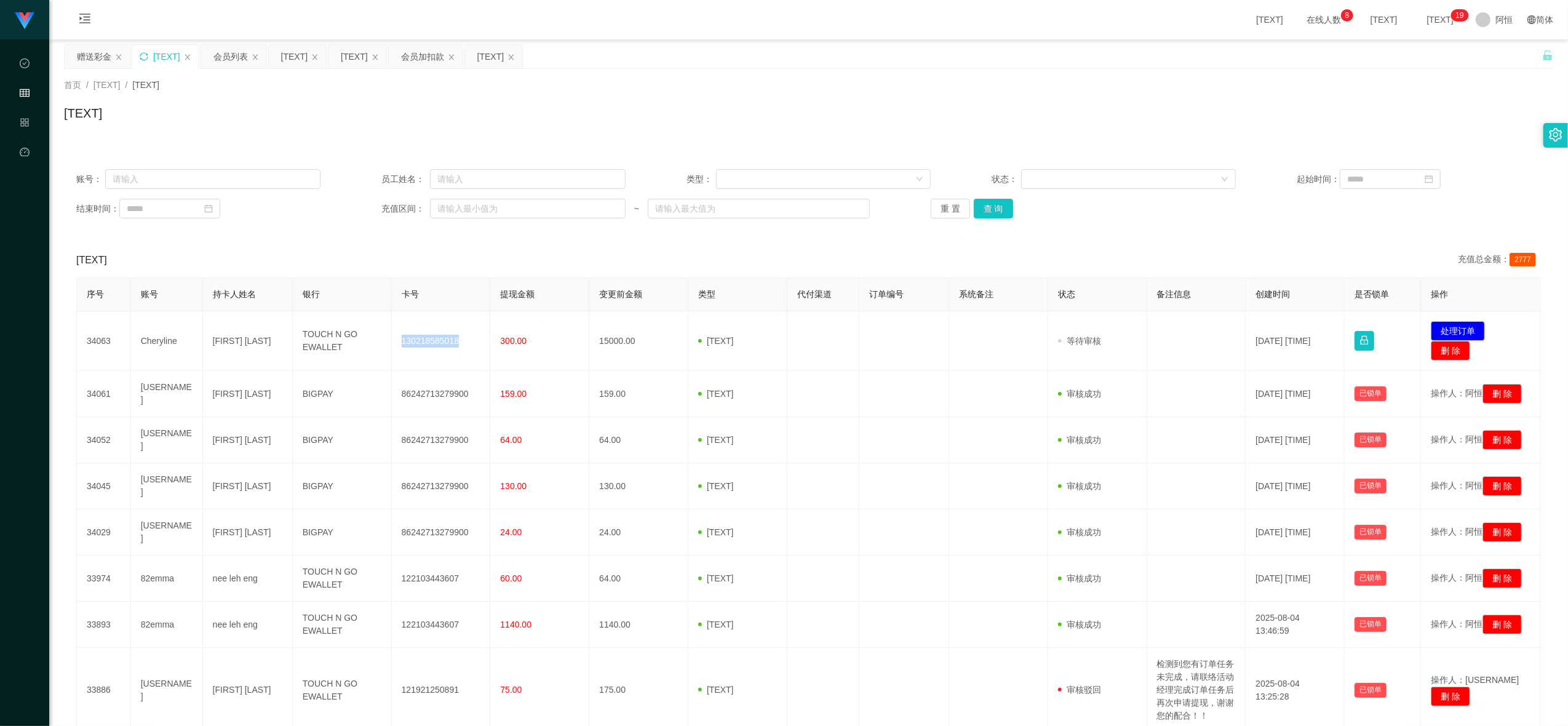 copy on "130218585018" 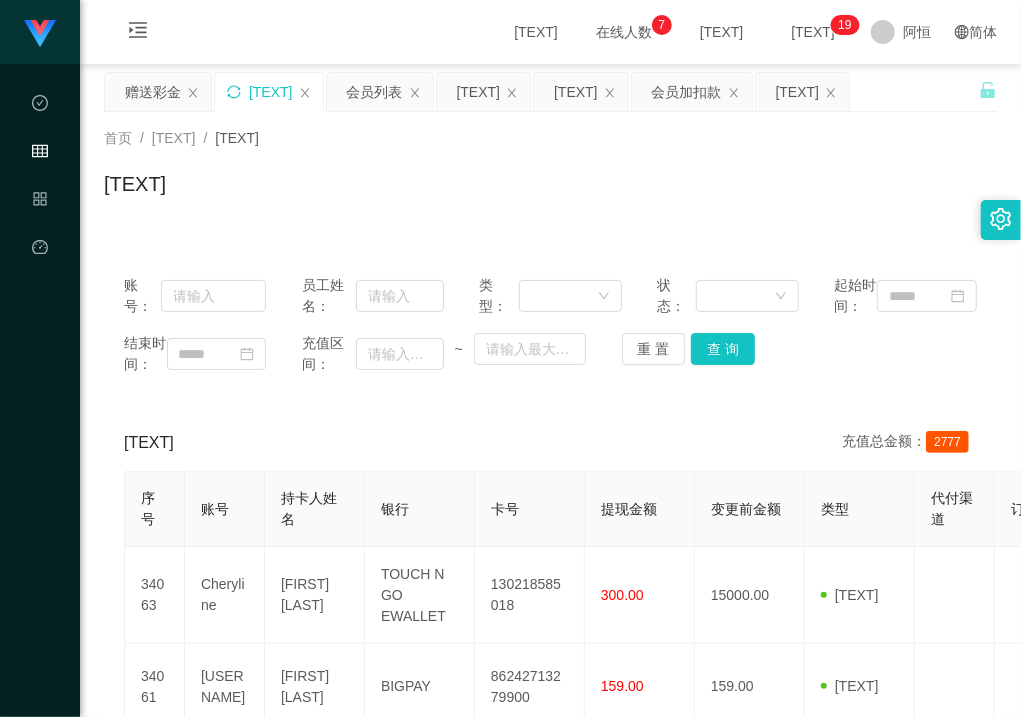 drag, startPoint x: 210, startPoint y: 178, endPoint x: 188, endPoint y: 144, distance: 40.496914 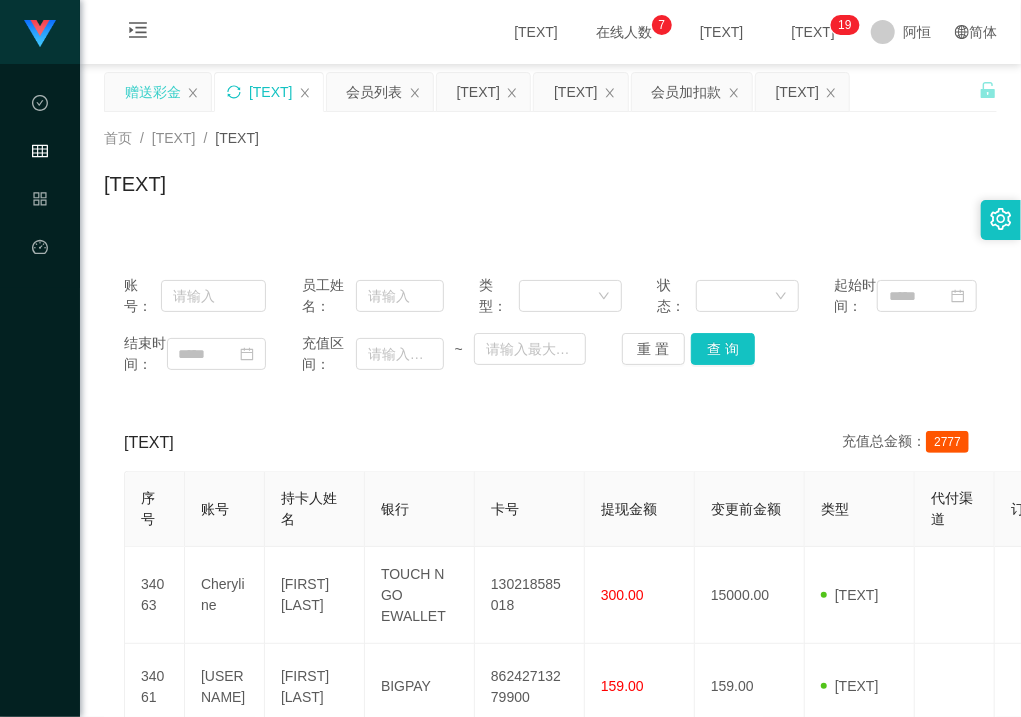 click on "赠送彩金" at bounding box center [153, 92] 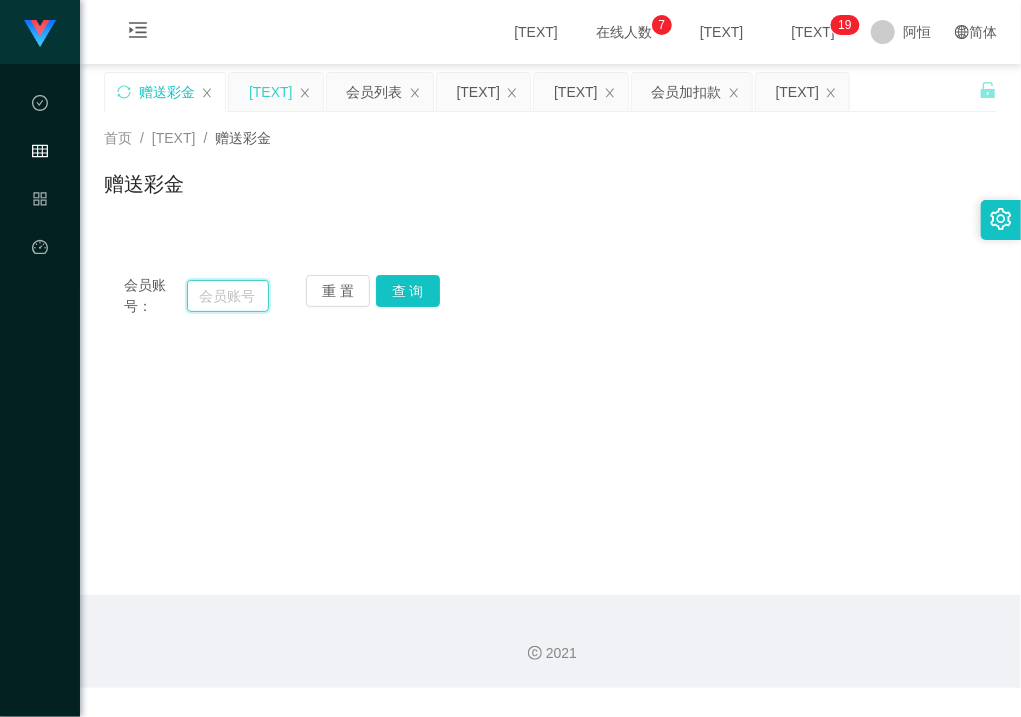 click at bounding box center [228, 296] 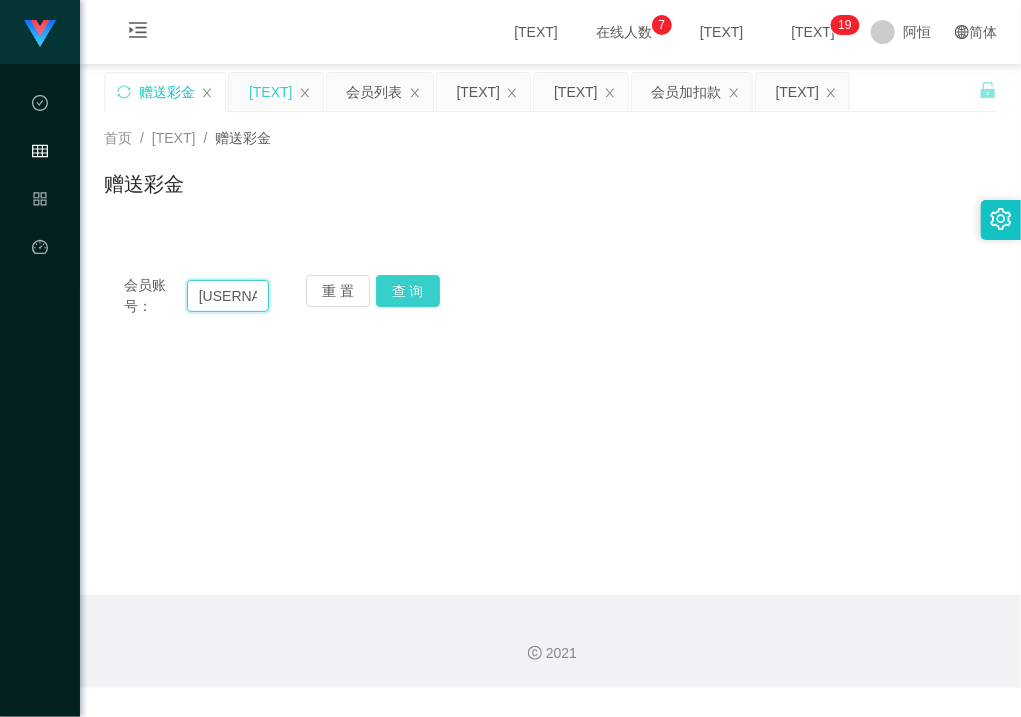 type on "[USERNAME]" 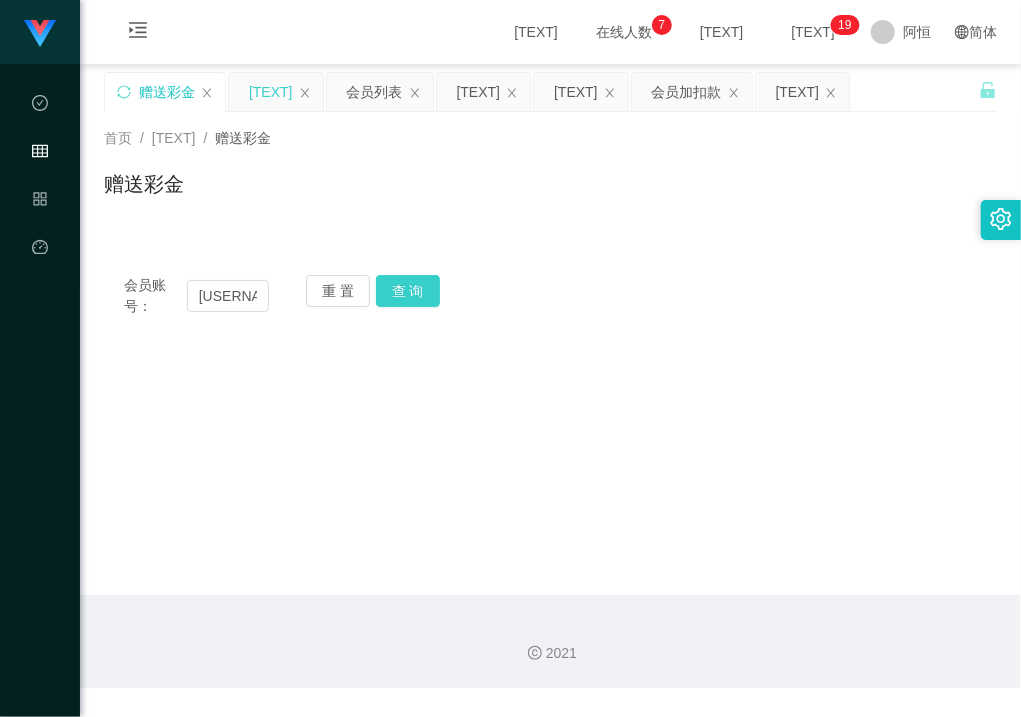 click on "查 询" at bounding box center (408, 291) 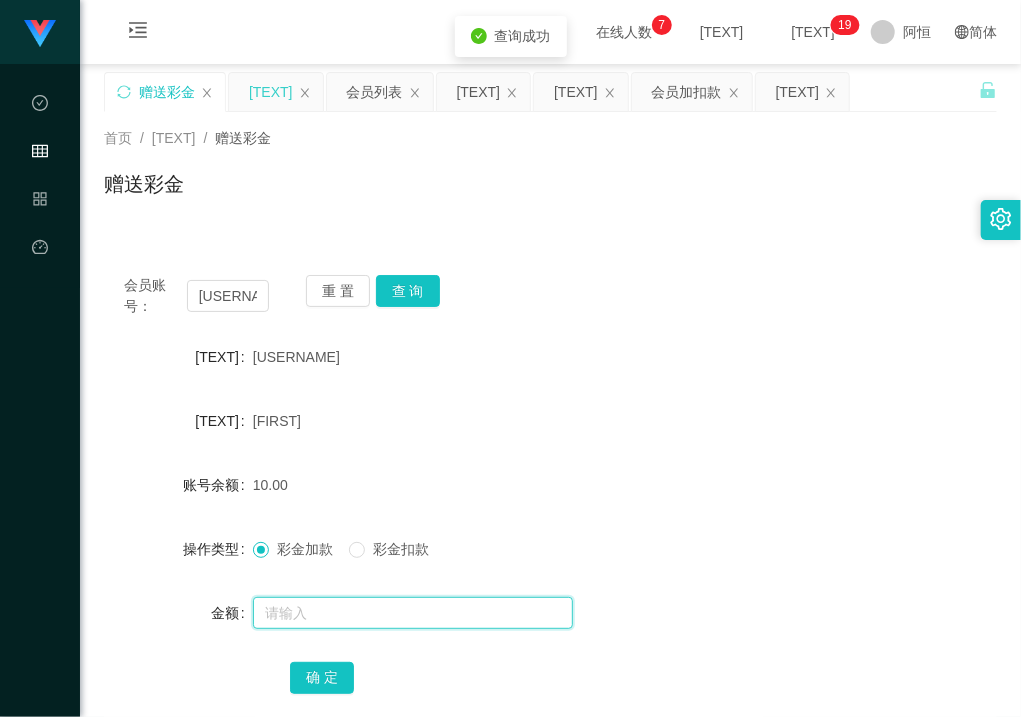 click at bounding box center (413, 613) 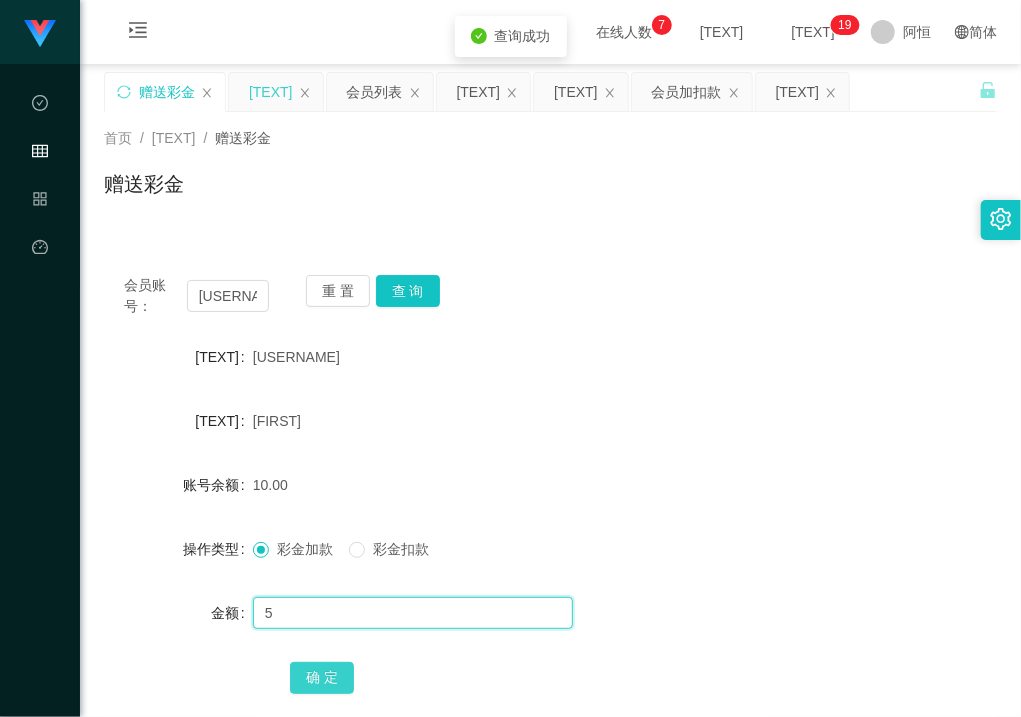 type on "5" 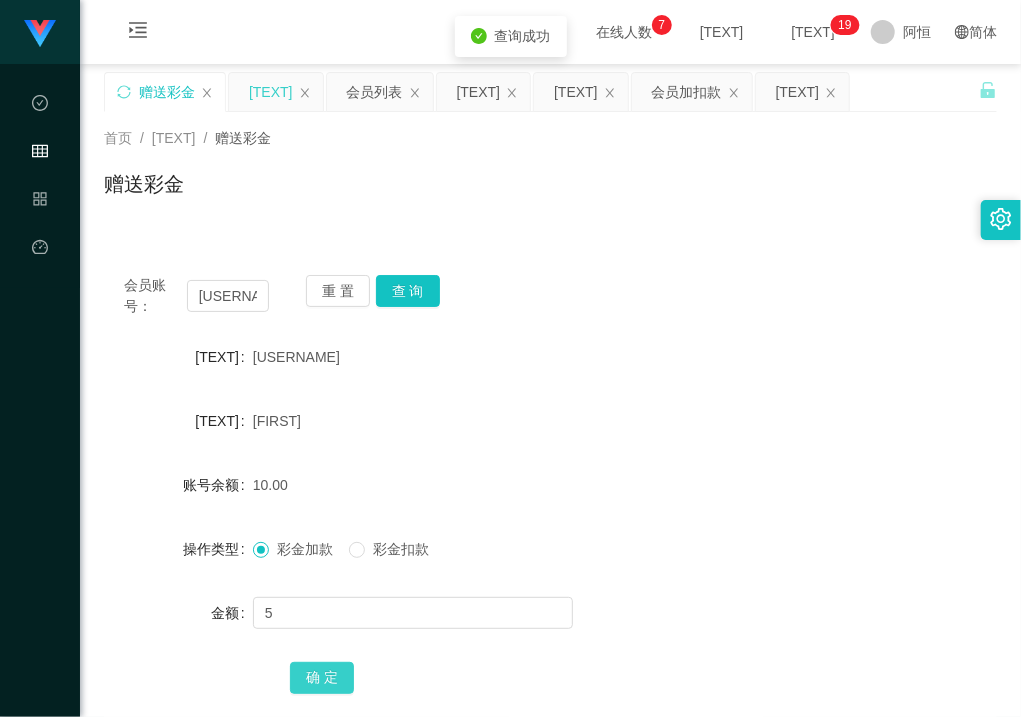 click on "确 定" at bounding box center (322, 678) 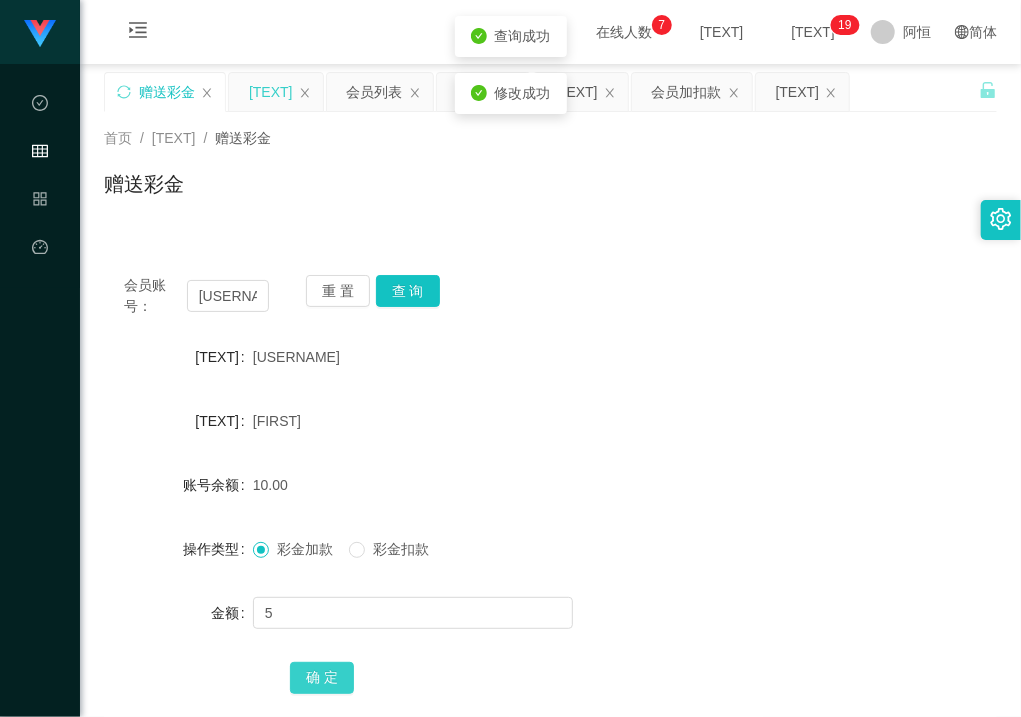 type 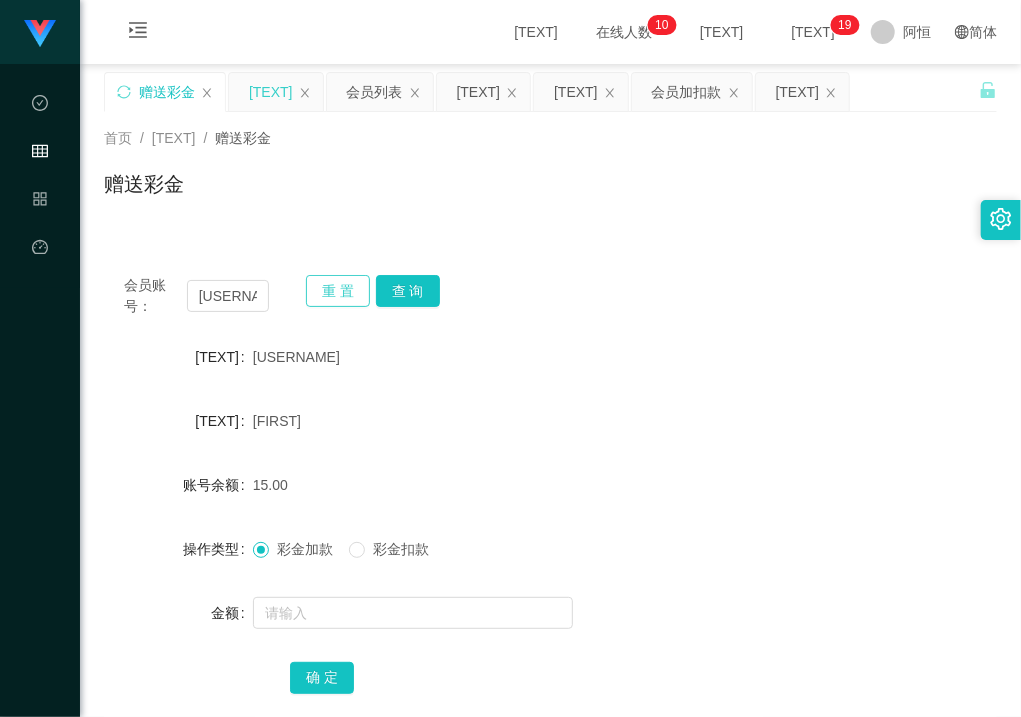 click on "重 置" at bounding box center [338, 291] 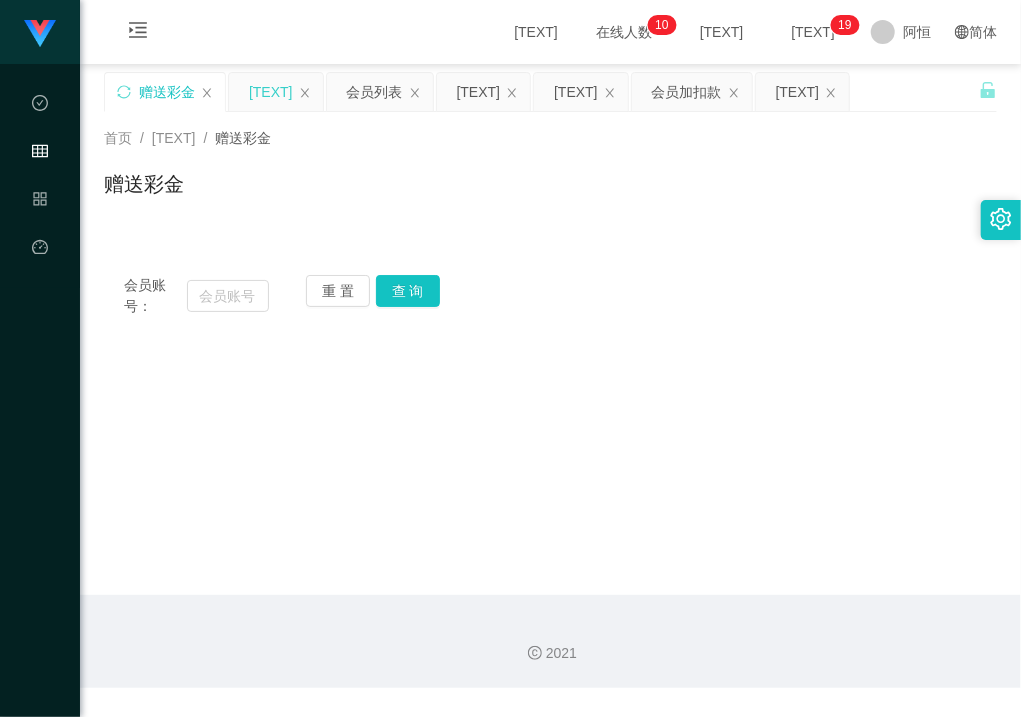 drag, startPoint x: 256, startPoint y: 80, endPoint x: 258, endPoint y: 94, distance: 14.142136 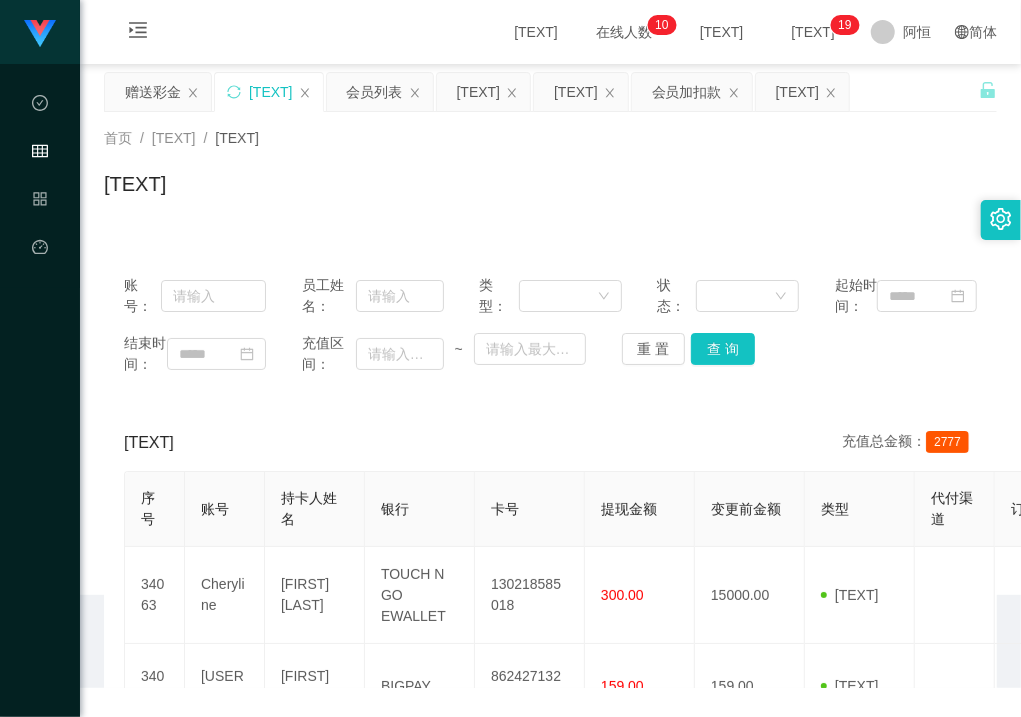drag, startPoint x: 237, startPoint y: 94, endPoint x: 274, endPoint y: 5, distance: 96.38464 